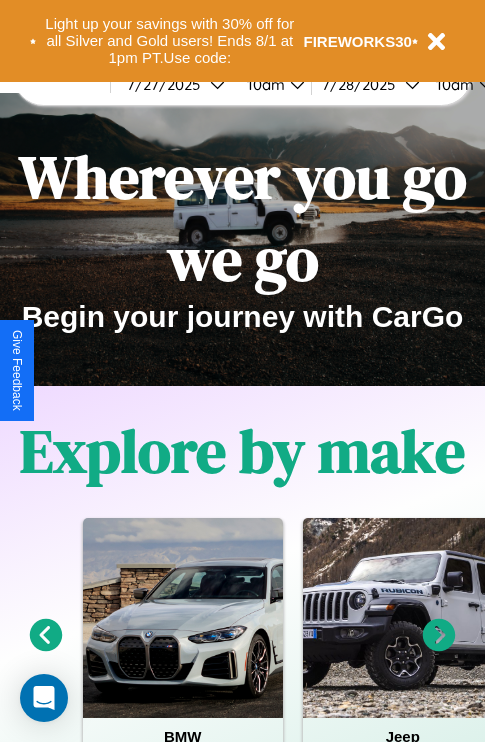 scroll, scrollTop: 0, scrollLeft: 0, axis: both 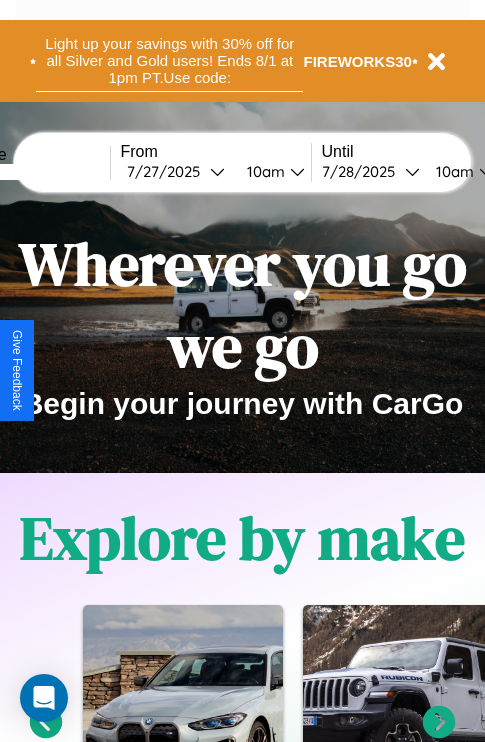 click on "Light up your savings with 30% off for all Silver and Gold users! Ends 8/1 at 1pm PT.  Use code:" at bounding box center (169, 61) 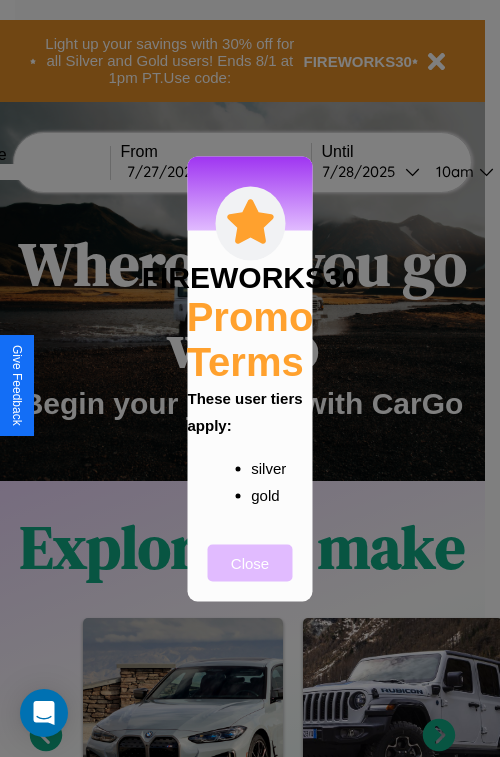 click on "Close" at bounding box center (250, 562) 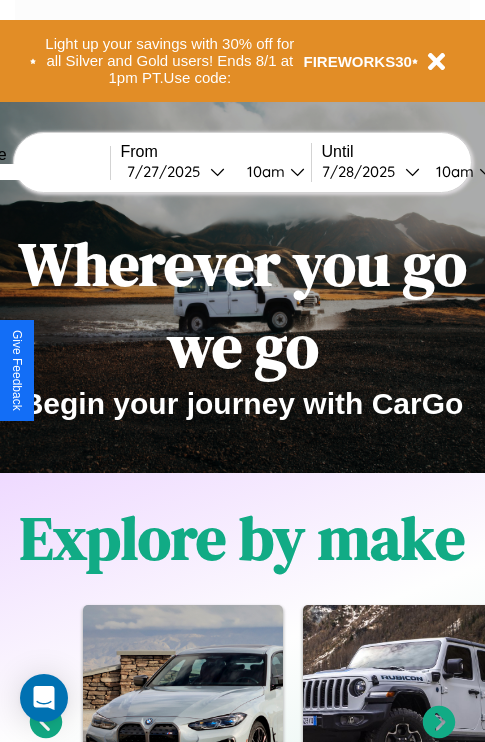 click at bounding box center (35, 172) 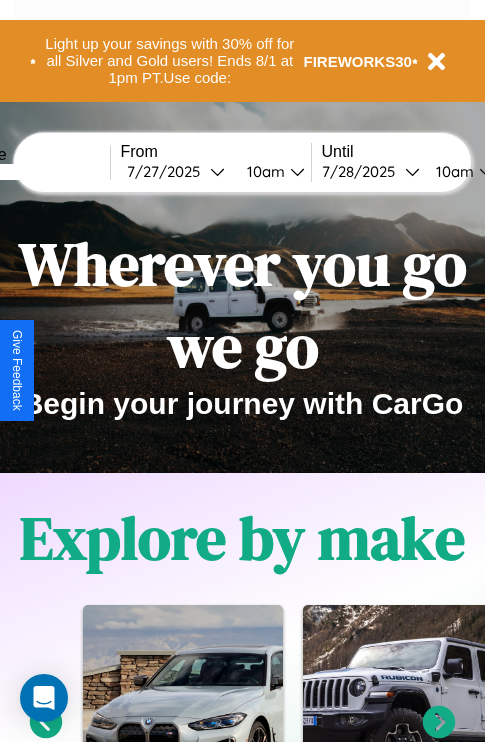 type on "******" 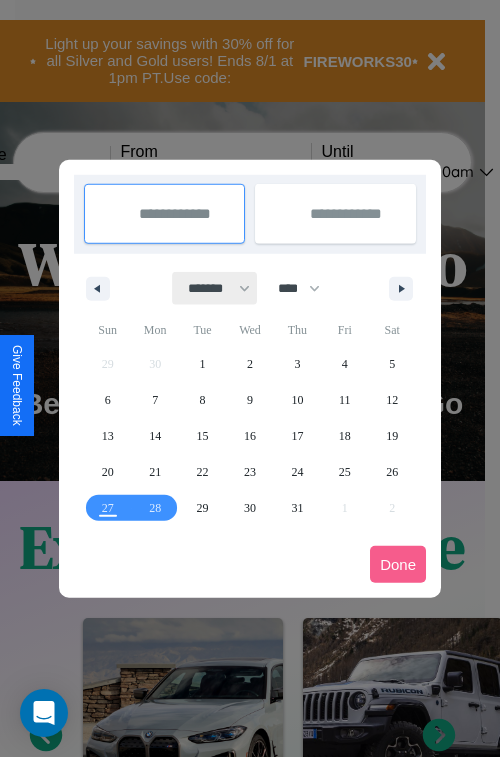 click on "******* ******** ***** ***** *** **** **** ****** ********* ******* ******** ********" at bounding box center [215, 288] 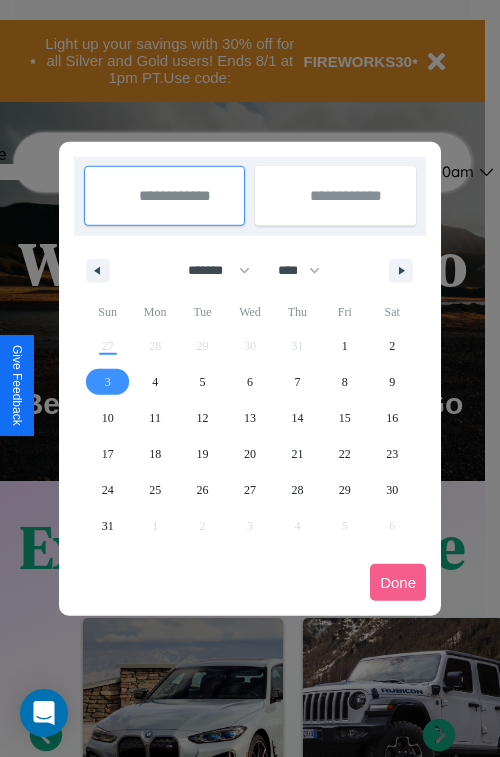 click on "3" at bounding box center (108, 382) 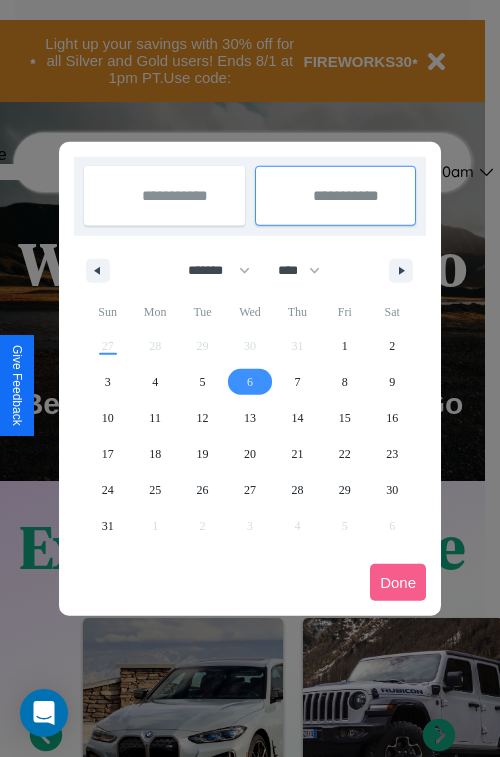click on "6" at bounding box center [250, 382] 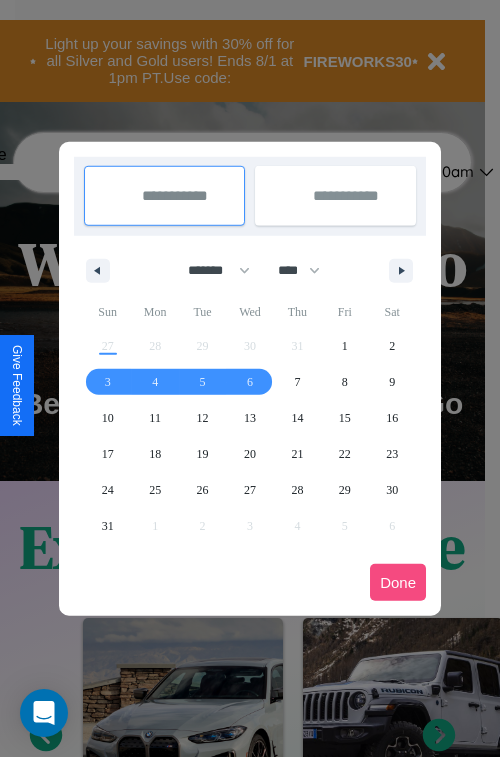click on "Done" at bounding box center [398, 582] 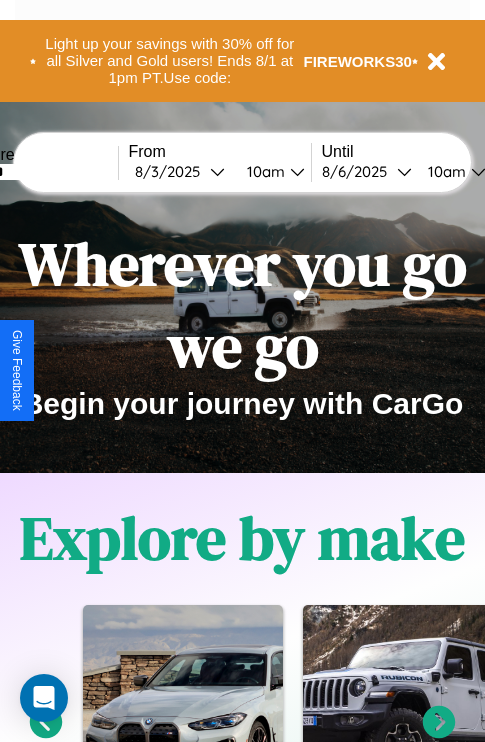 scroll, scrollTop: 0, scrollLeft: 68, axis: horizontal 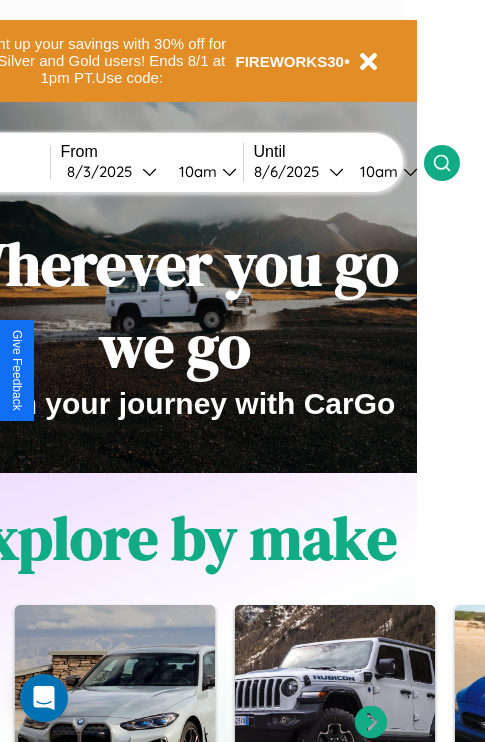 click 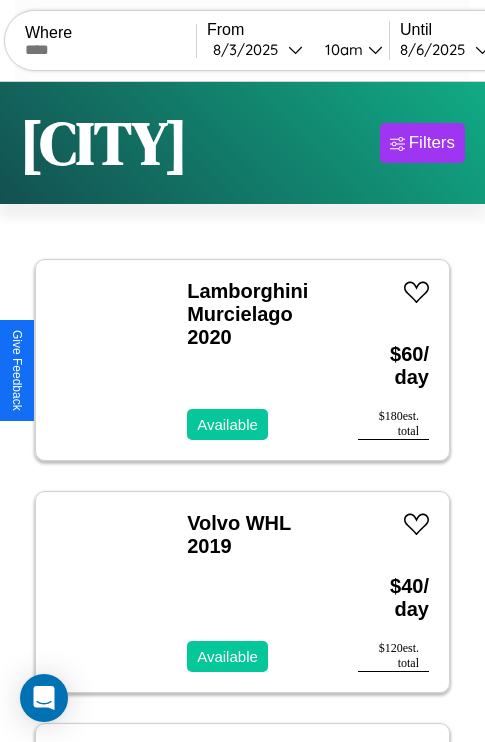 scroll, scrollTop: 66, scrollLeft: 0, axis: vertical 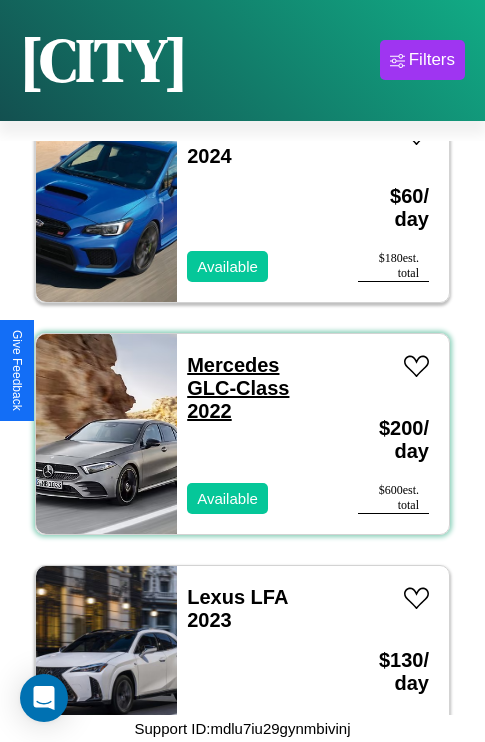 click on "Mercedes   GLC-Class   2022" at bounding box center (238, 388) 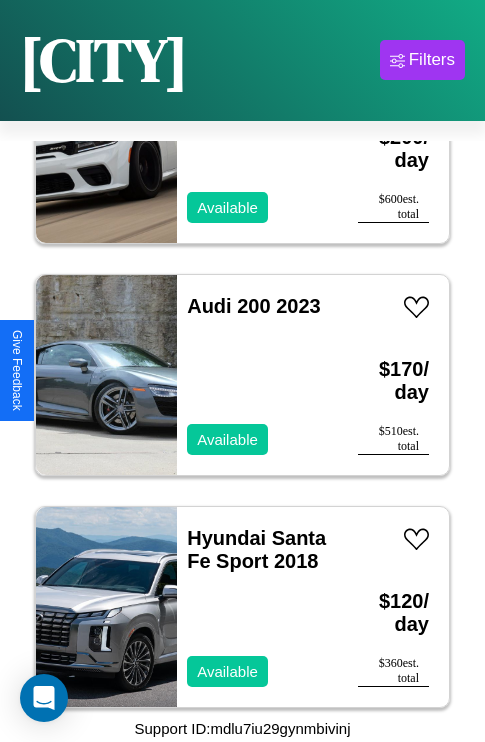 scroll, scrollTop: 771, scrollLeft: 0, axis: vertical 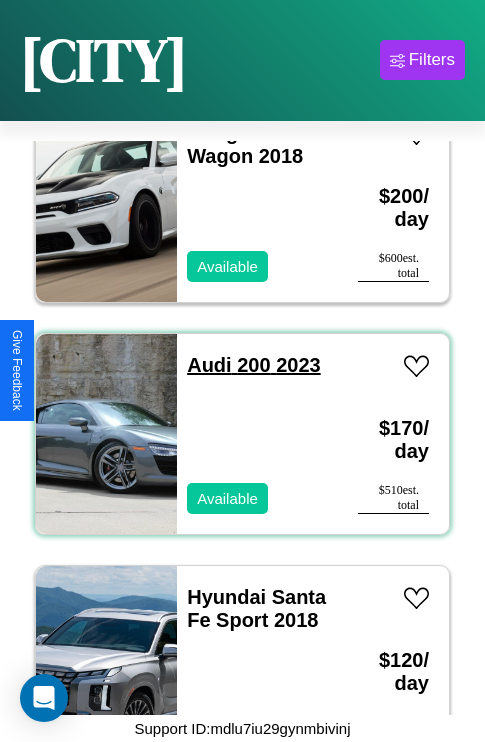 click on "Audi   200   2023" at bounding box center [253, 365] 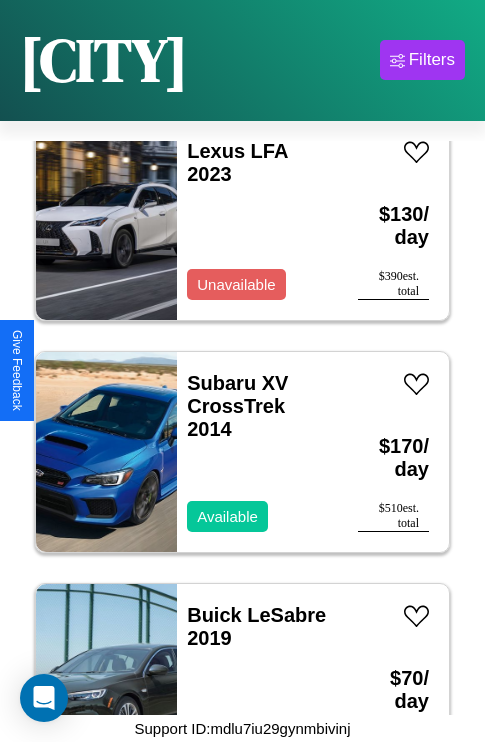 scroll, scrollTop: 1931, scrollLeft: 0, axis: vertical 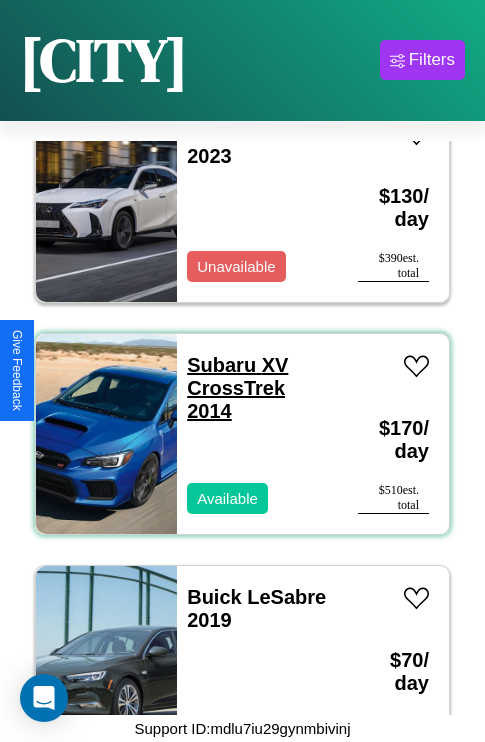 click on "Subaru   XV CrossTrek   2014" at bounding box center [237, 388] 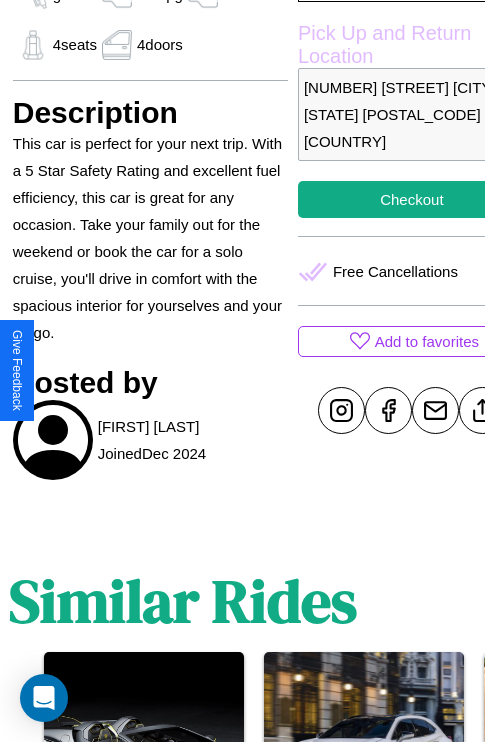 scroll, scrollTop: 645, scrollLeft: 64, axis: both 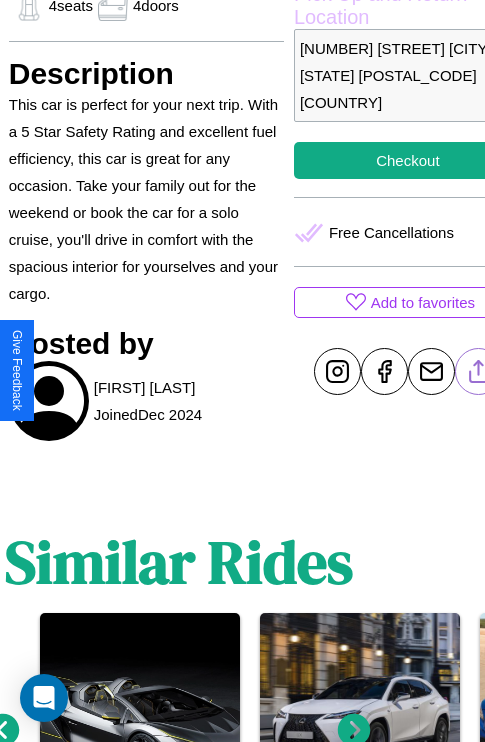 click 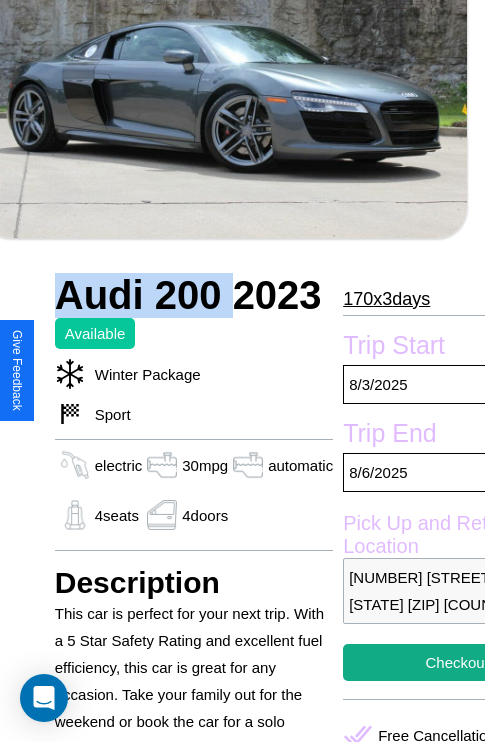 scroll, scrollTop: 485, scrollLeft: 96, axis: both 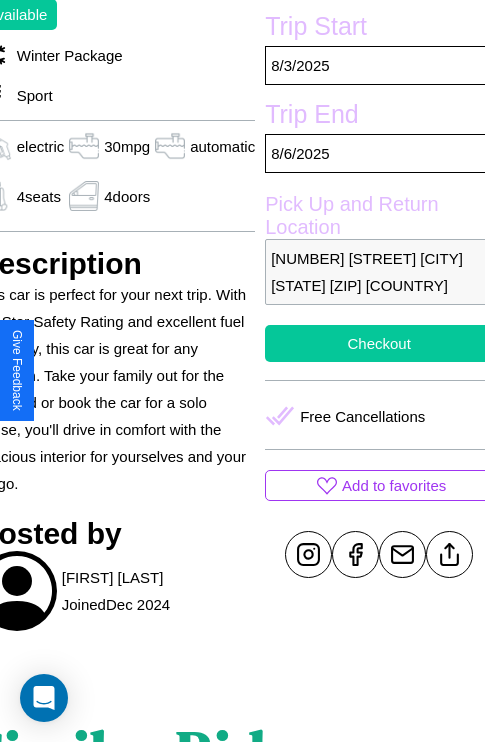 click on "Checkout" at bounding box center [379, 343] 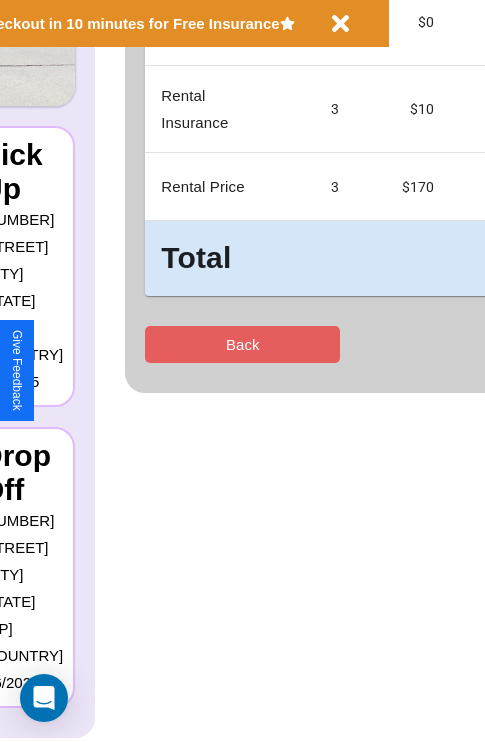 scroll, scrollTop: 0, scrollLeft: 0, axis: both 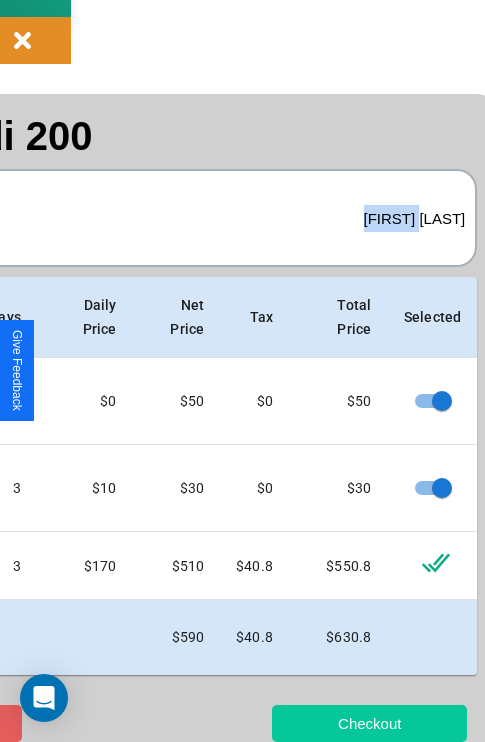 click on "Checkout" at bounding box center [369, 723] 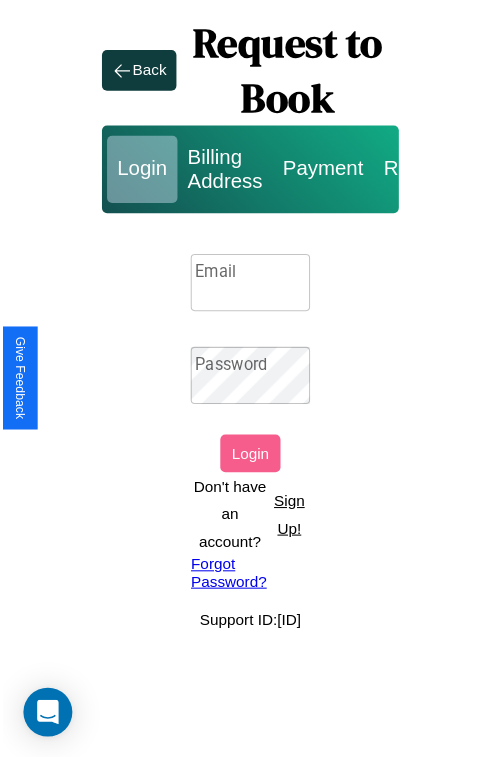 scroll, scrollTop: 0, scrollLeft: 0, axis: both 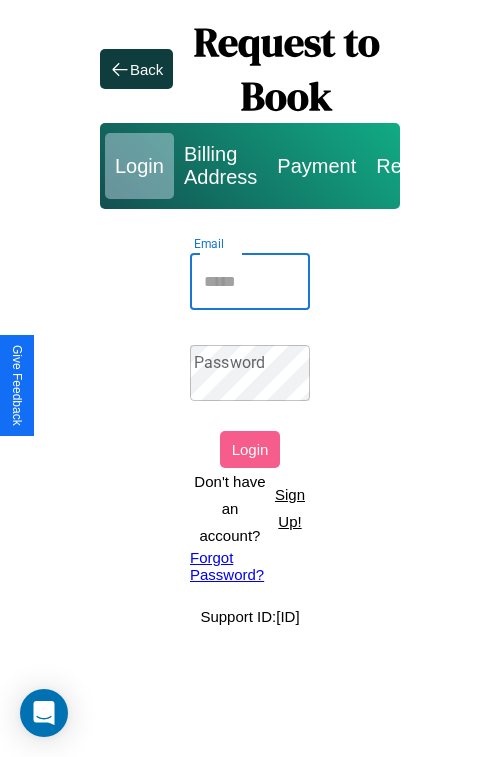 click on "Email" at bounding box center [250, 282] 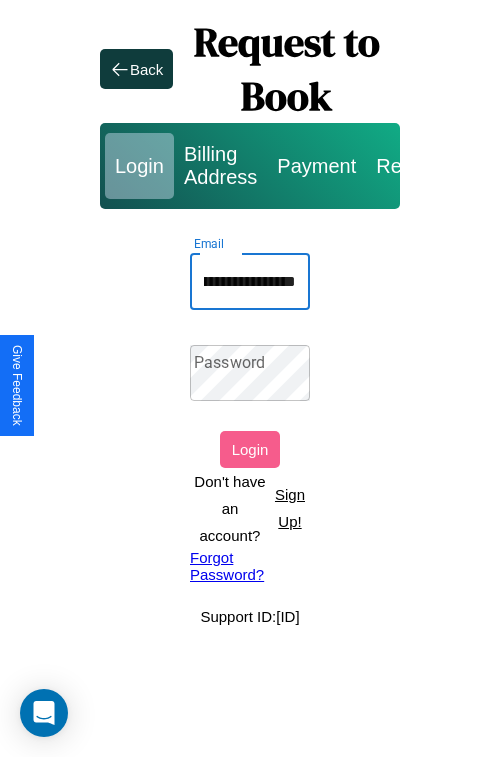 scroll, scrollTop: 0, scrollLeft: 88, axis: horizontal 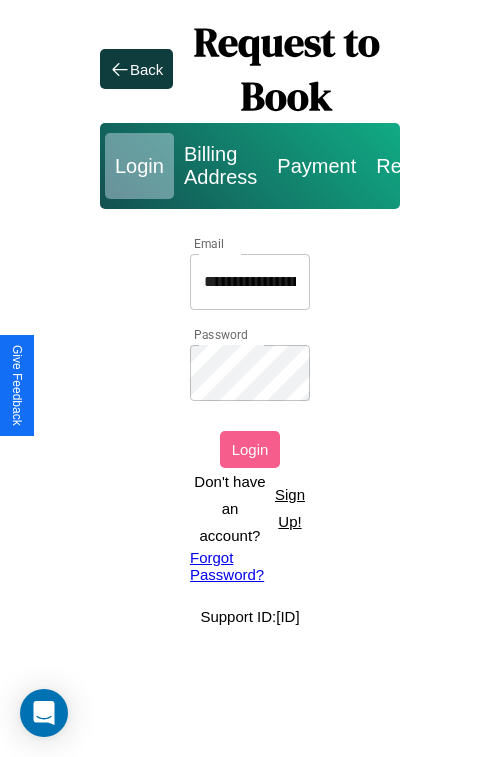 click on "Login" at bounding box center [250, 449] 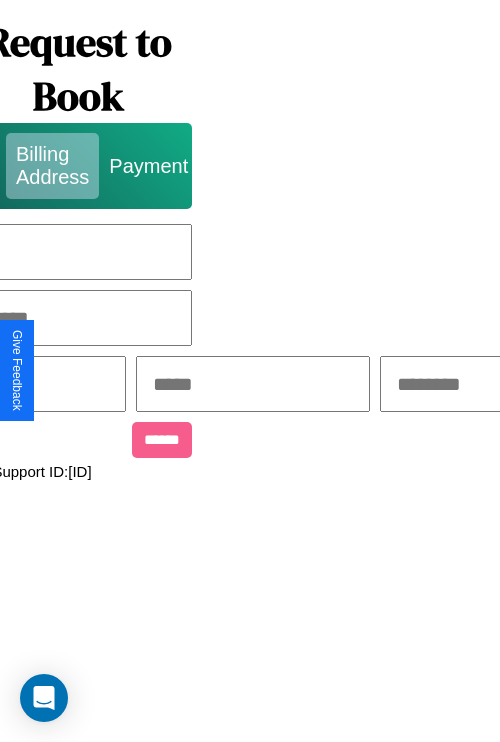scroll, scrollTop: 0, scrollLeft: 517, axis: horizontal 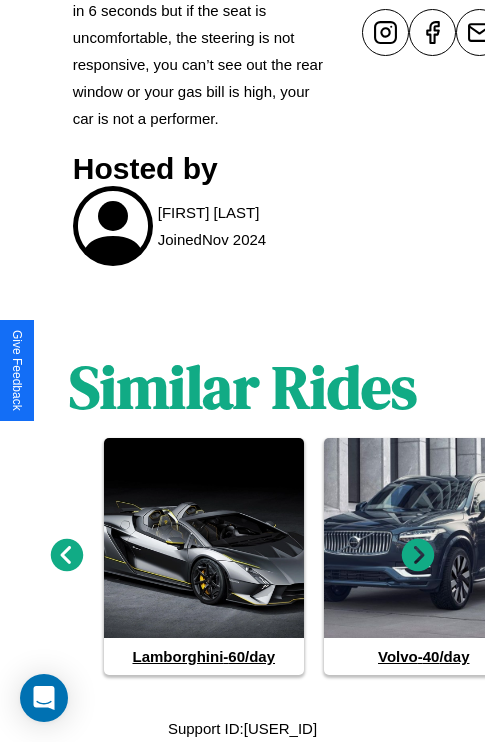 click 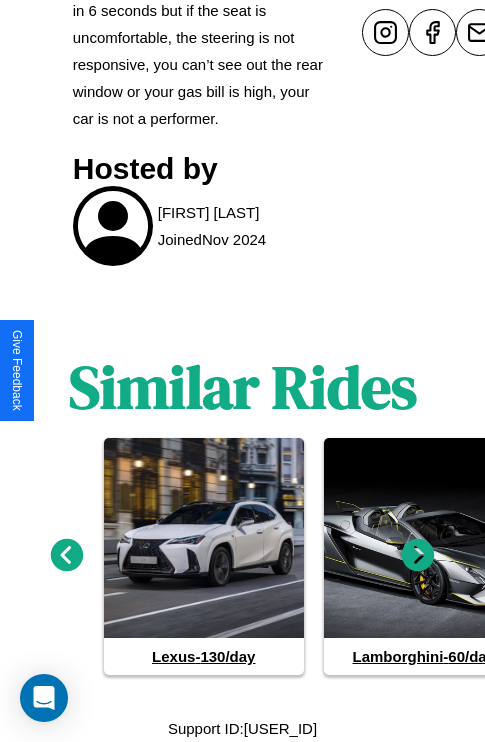 click 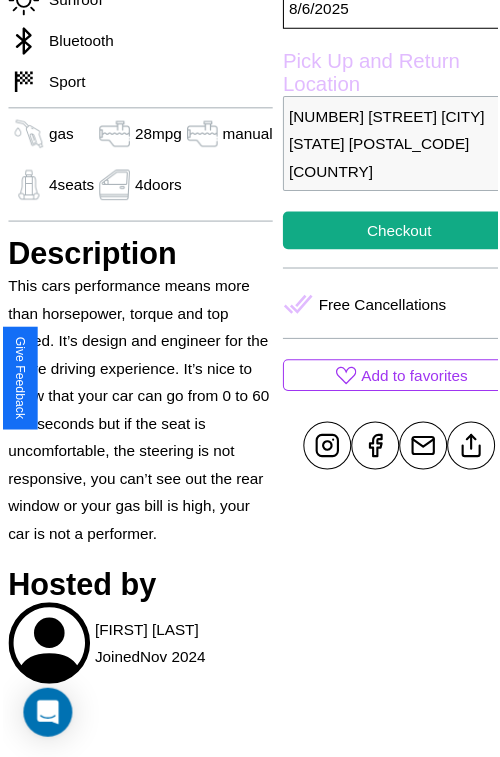 scroll, scrollTop: 650, scrollLeft: 68, axis: both 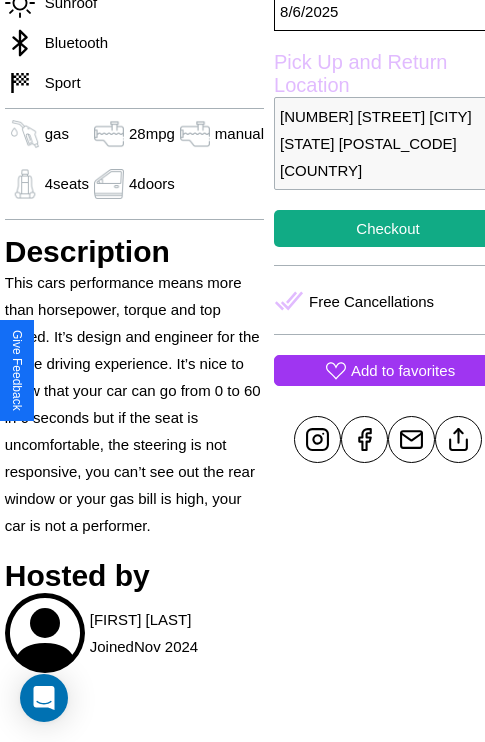 click on "Add to favorites" at bounding box center [403, 370] 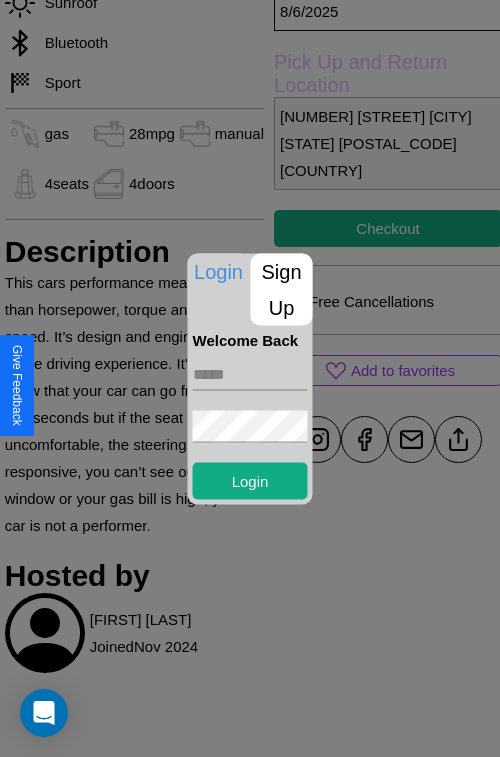 click on "Sign Up" at bounding box center [282, 289] 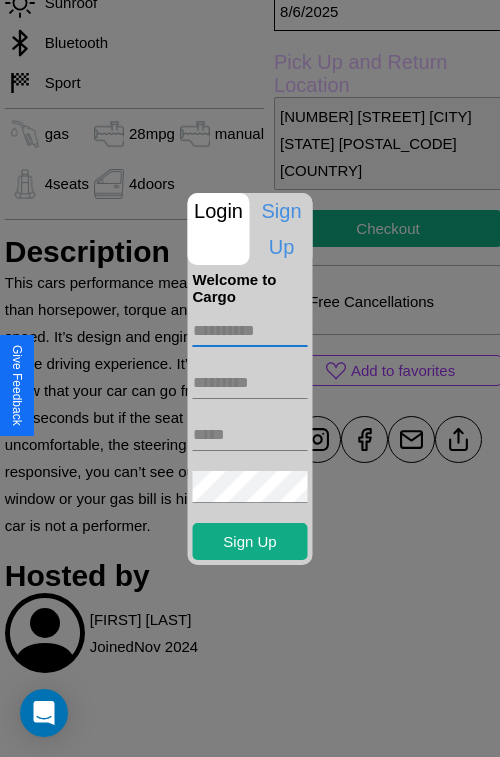 click at bounding box center (250, 331) 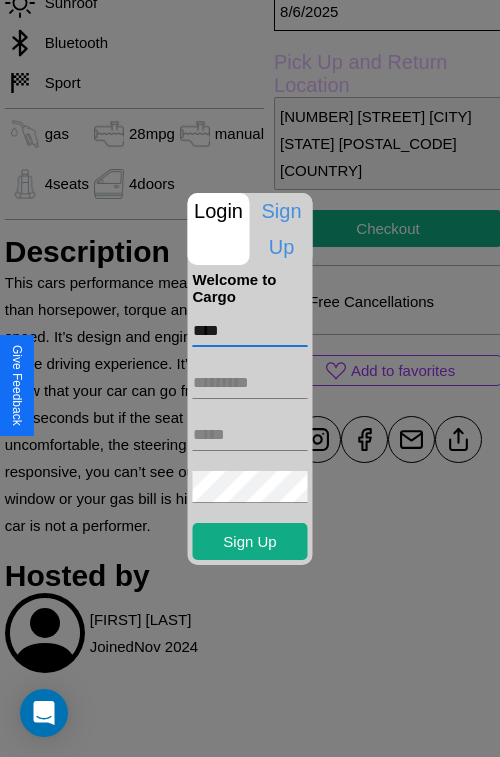 type on "****" 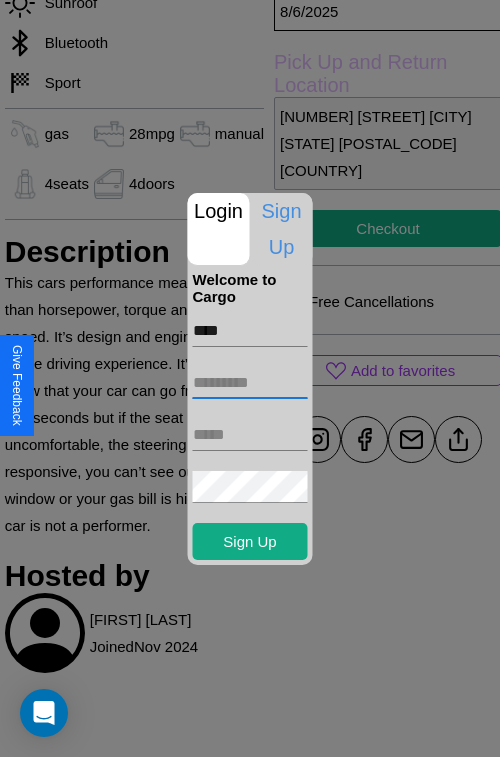 click at bounding box center (250, 383) 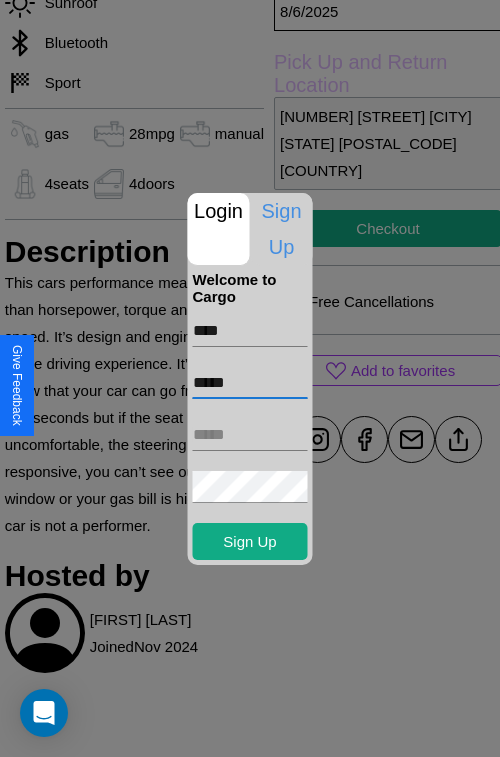 type on "*****" 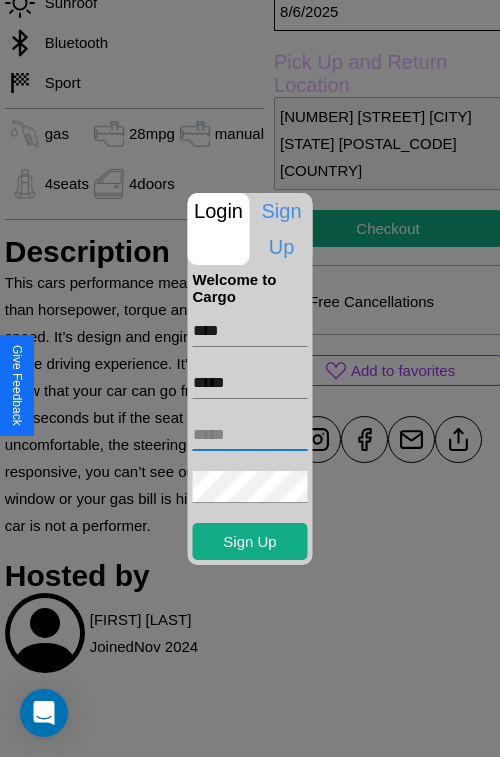 click at bounding box center (250, 435) 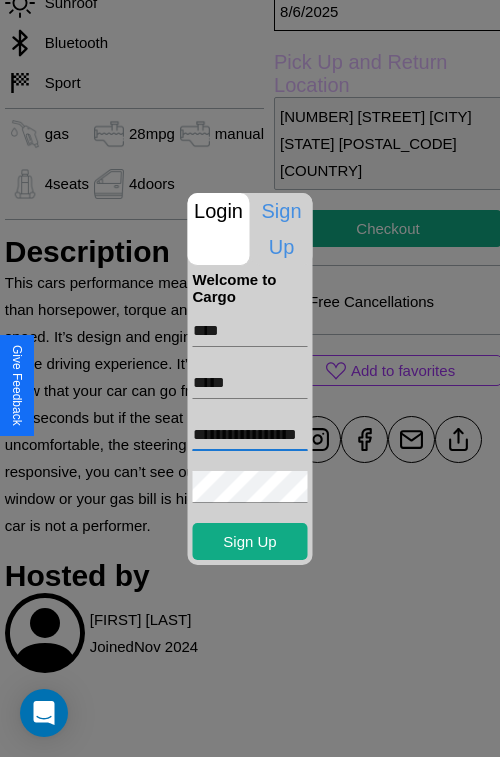 scroll, scrollTop: 0, scrollLeft: 41, axis: horizontal 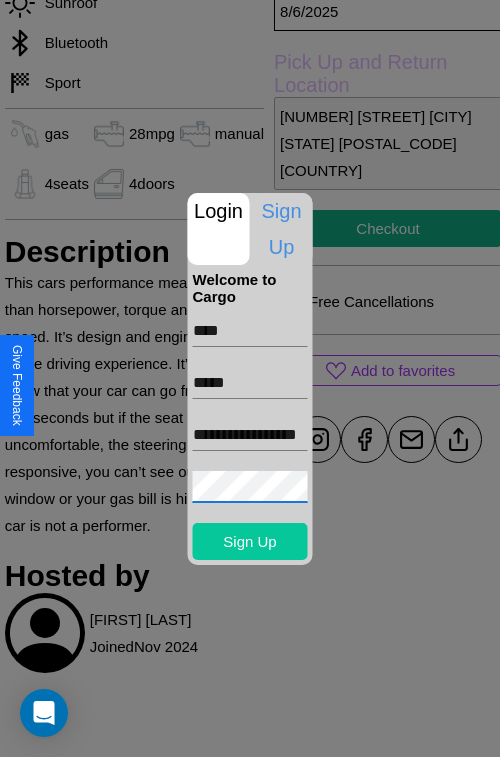 click on "Sign Up" at bounding box center [250, 541] 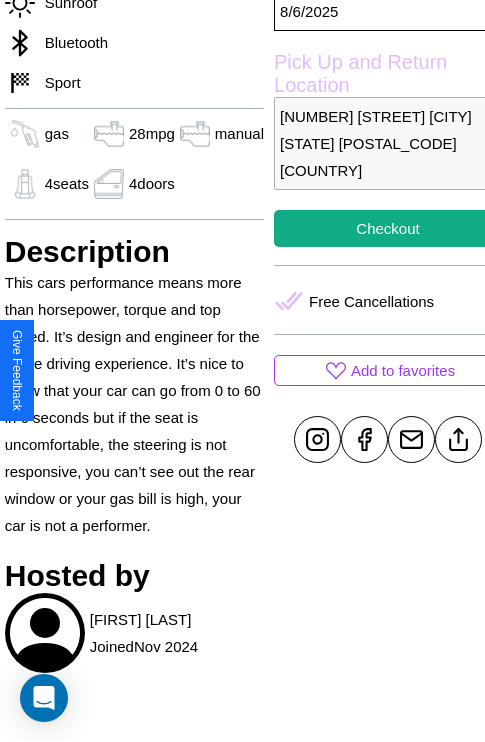 scroll, scrollTop: 650, scrollLeft: 68, axis: both 